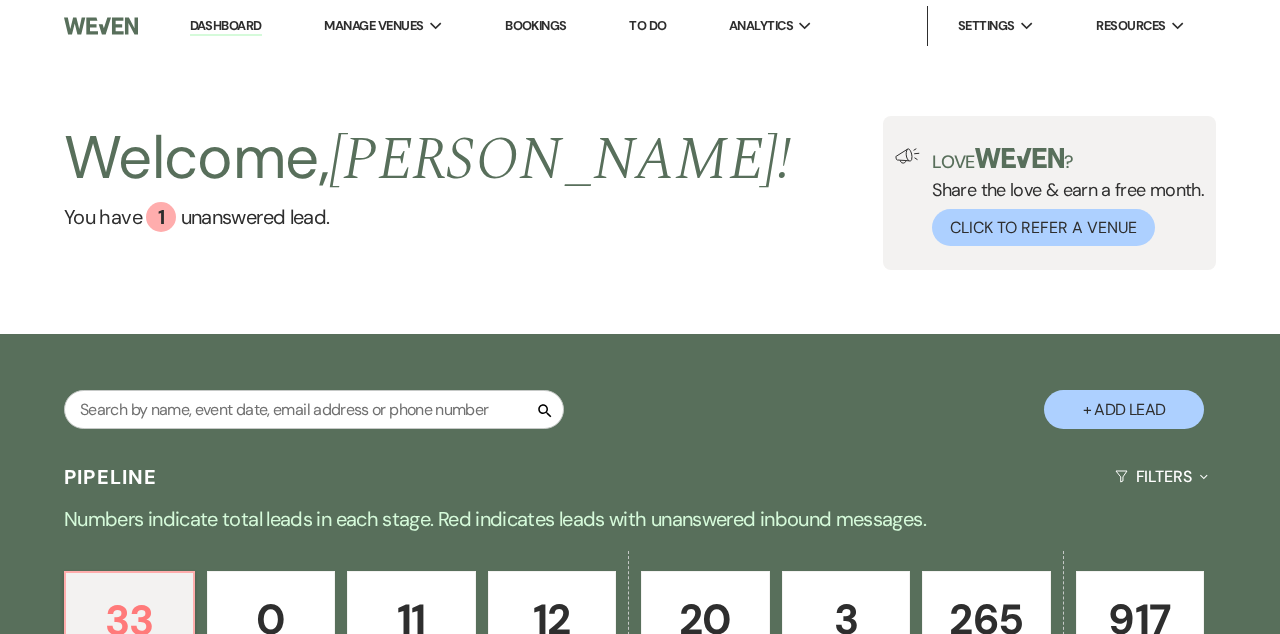 scroll, scrollTop: 0, scrollLeft: 0, axis: both 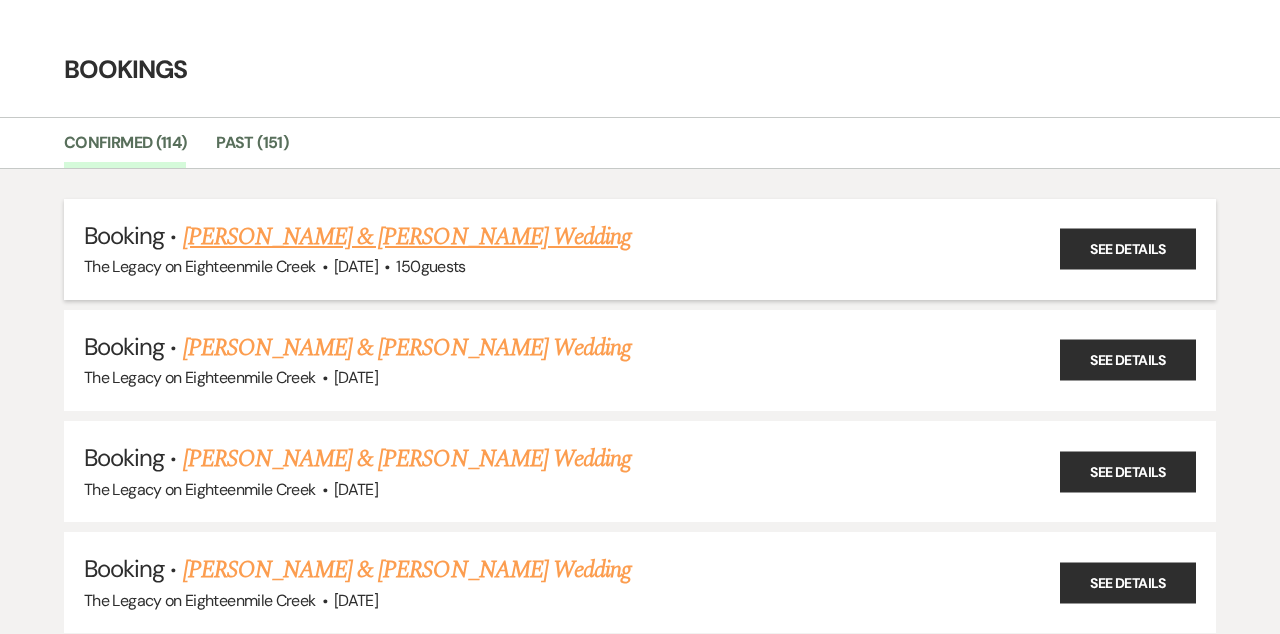 click on "[PERSON_NAME] & [PERSON_NAME] Wedding" at bounding box center [407, 237] 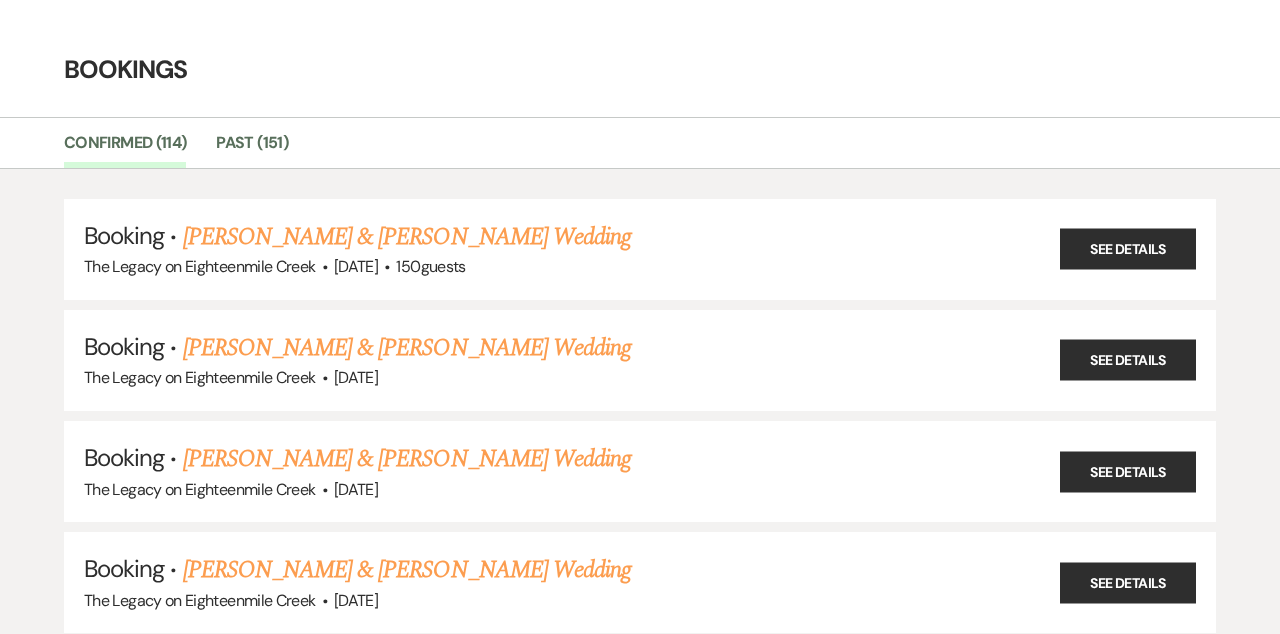 scroll, scrollTop: 0, scrollLeft: 0, axis: both 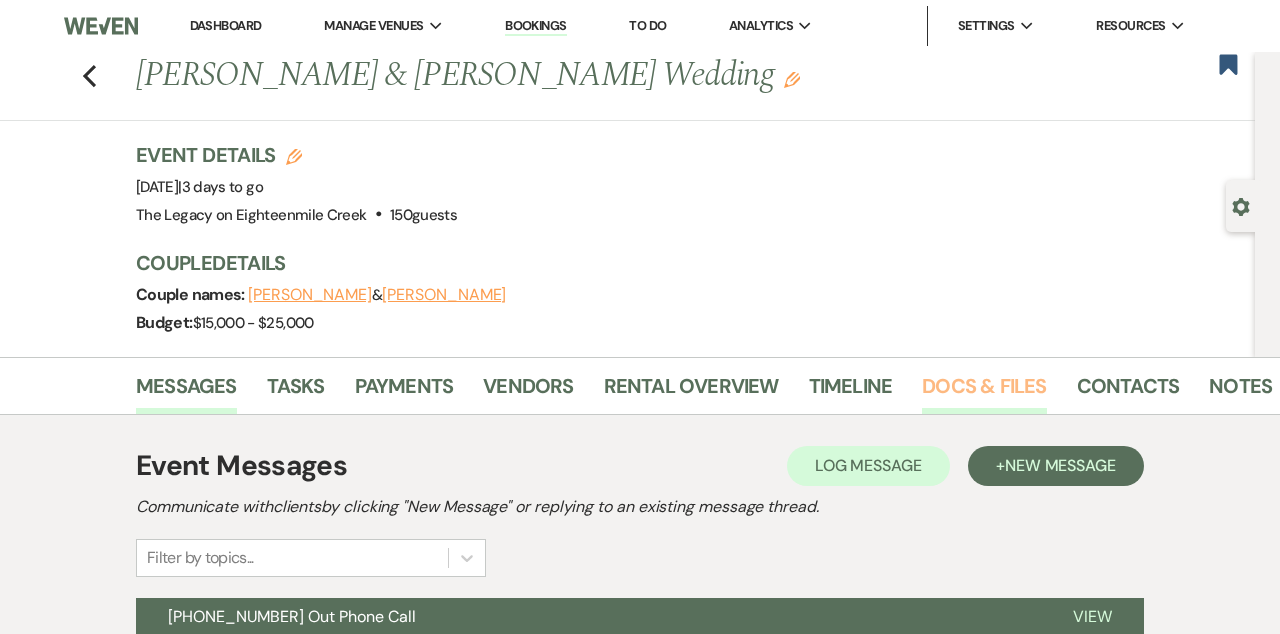 click on "Docs & Files" at bounding box center (984, 392) 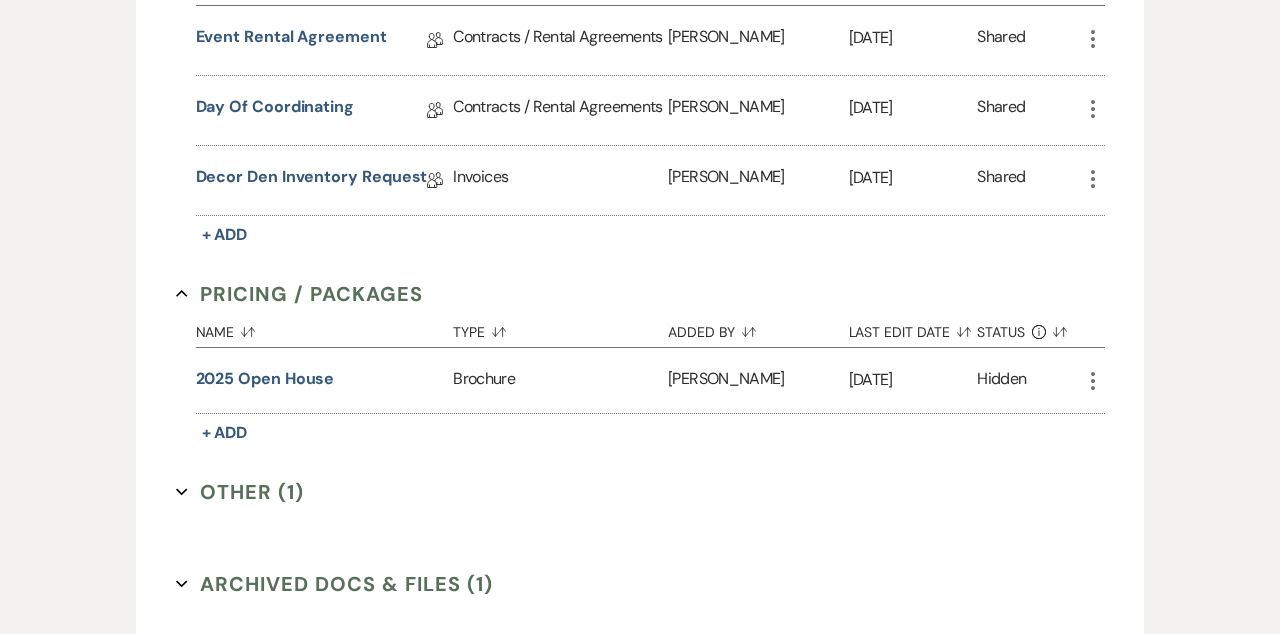 scroll, scrollTop: 668, scrollLeft: 0, axis: vertical 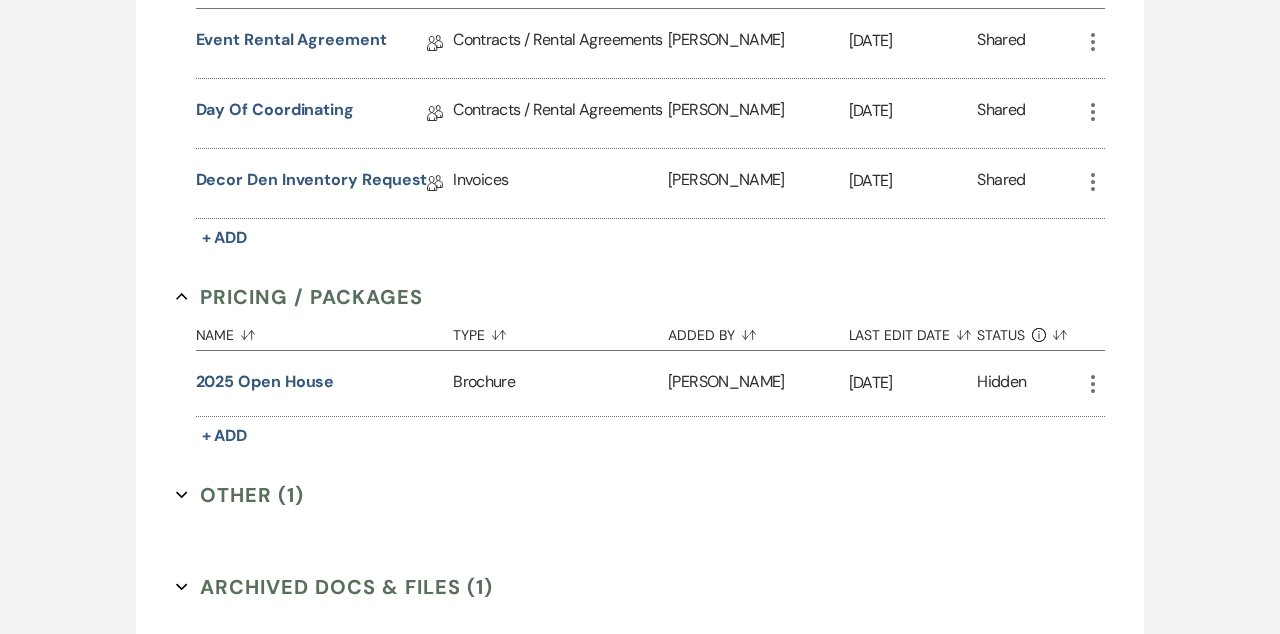 click on "Other (1) Expand" at bounding box center (240, 495) 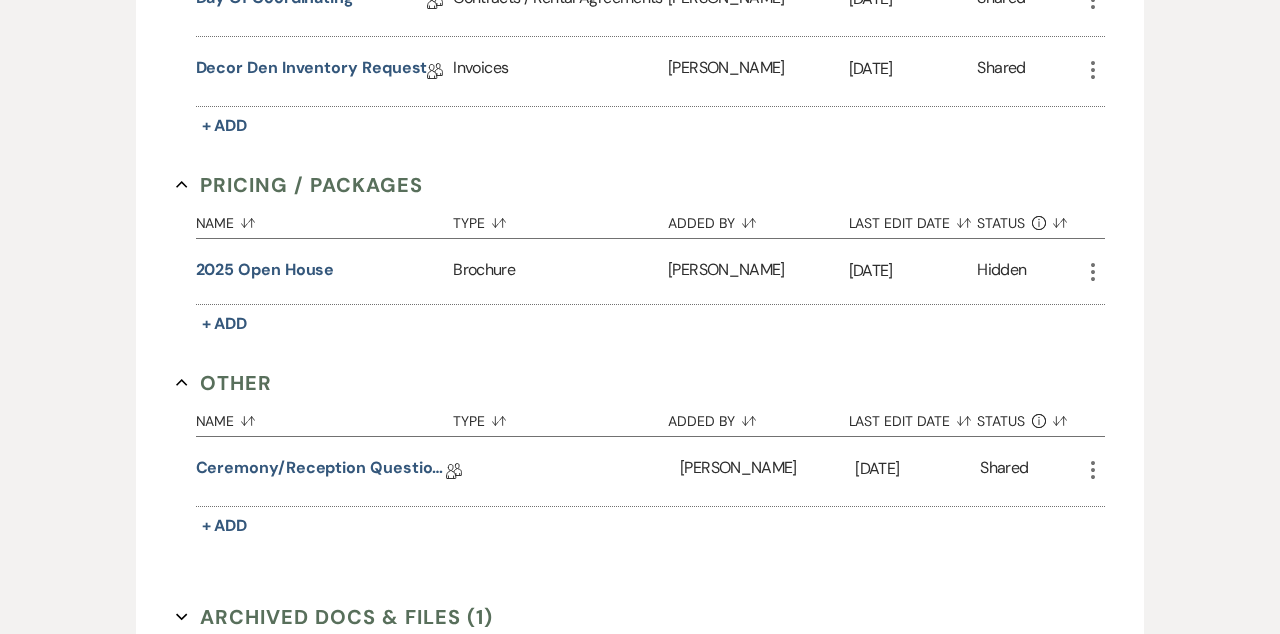 scroll, scrollTop: 790, scrollLeft: 0, axis: vertical 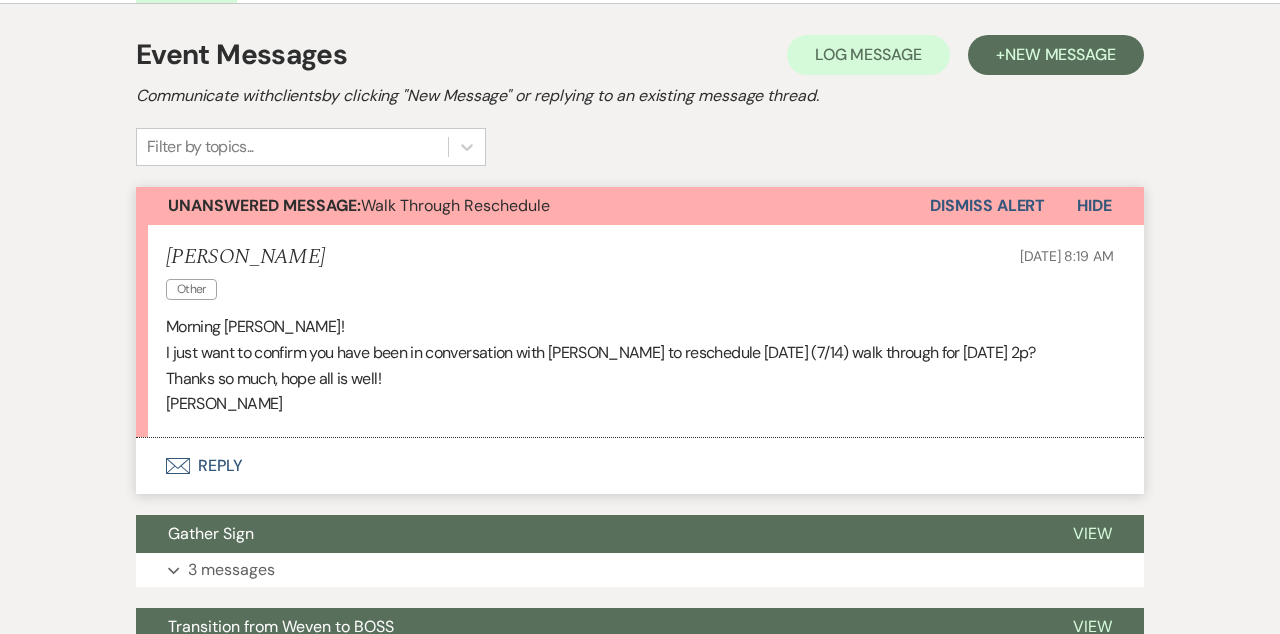 click on "Envelope Reply" at bounding box center [640, 466] 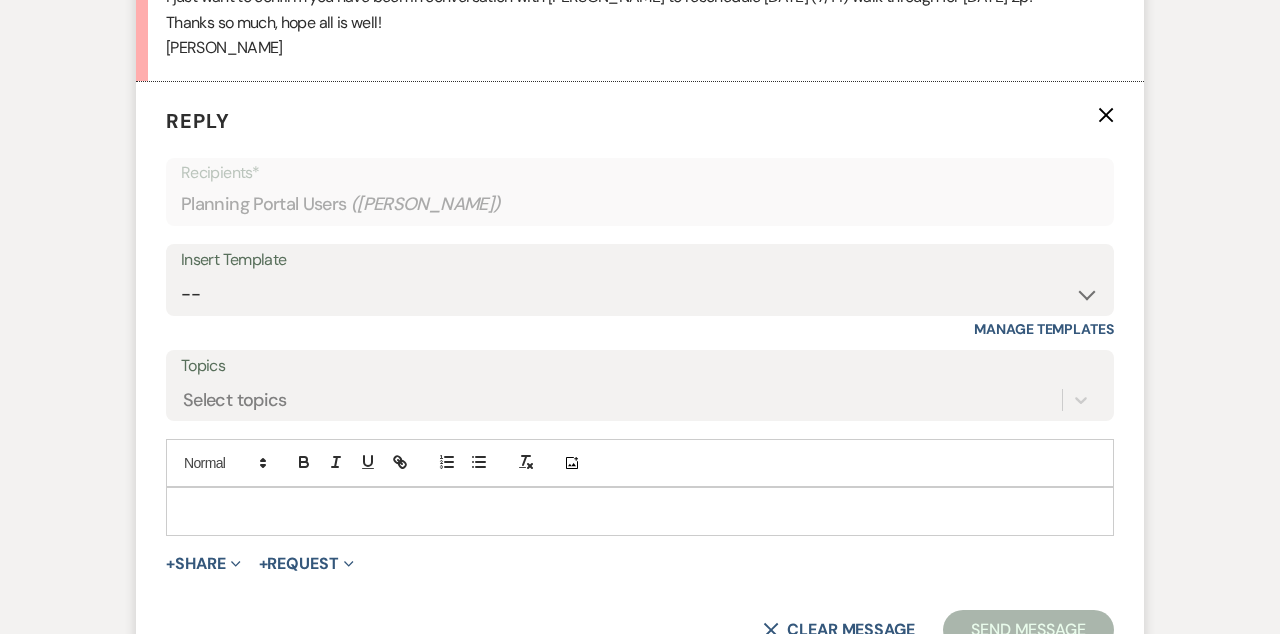 scroll, scrollTop: 784, scrollLeft: 0, axis: vertical 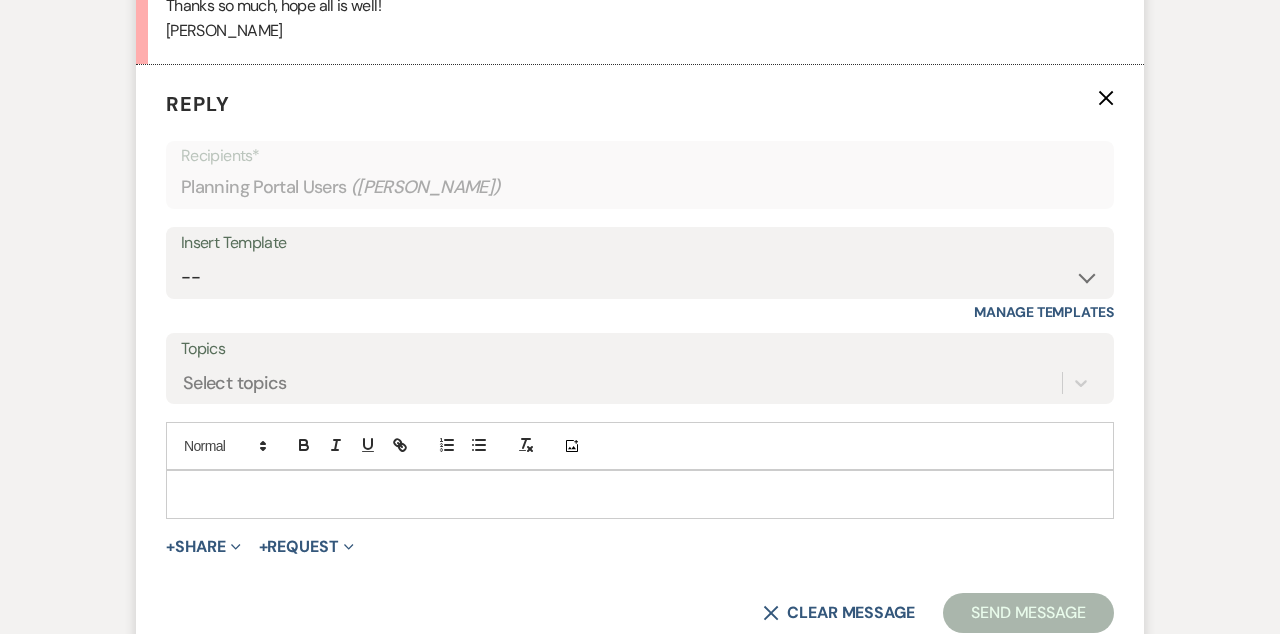 click at bounding box center (640, 494) 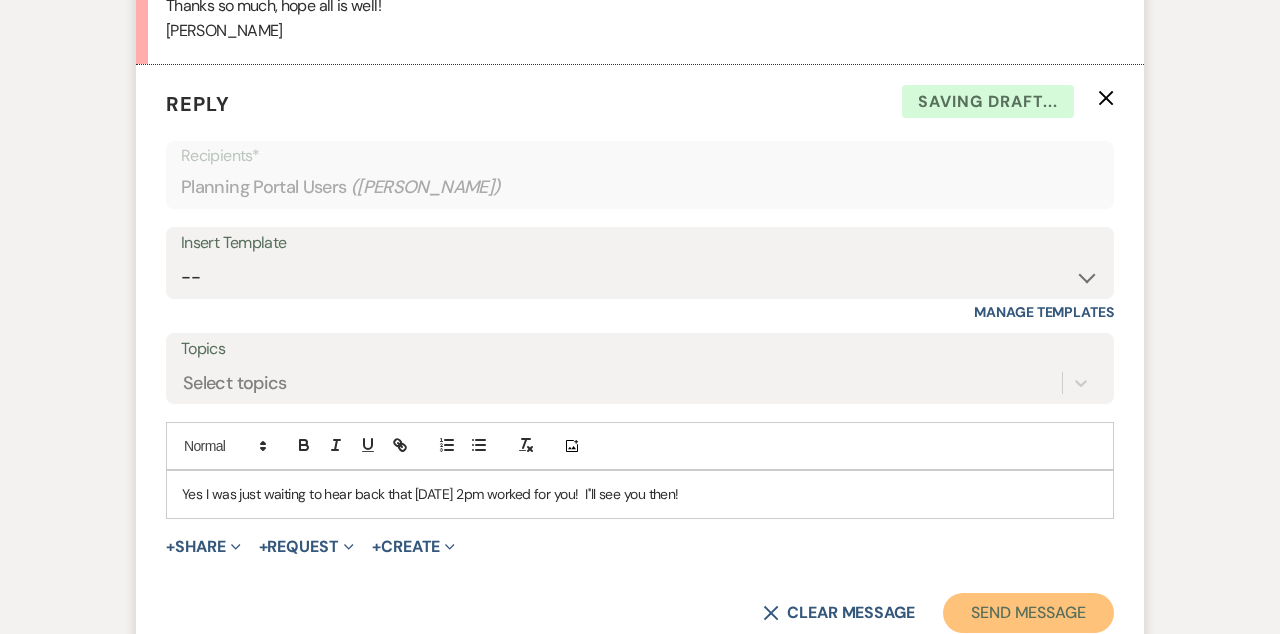 click on "Send Message" at bounding box center (1028, 613) 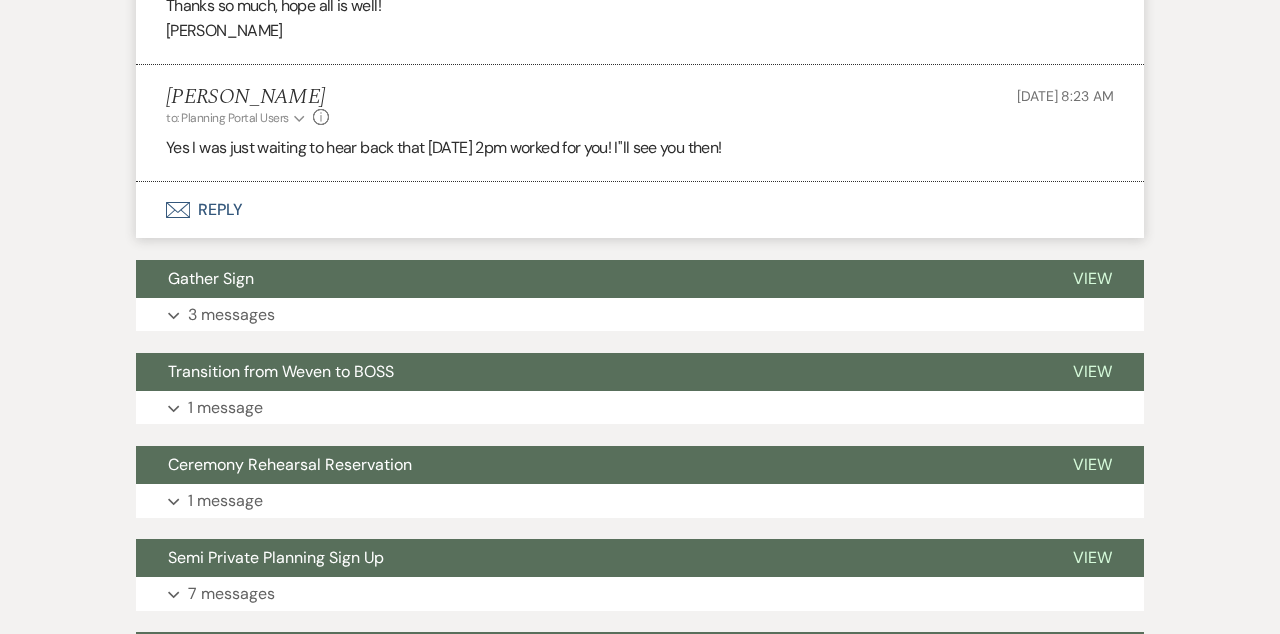 scroll, scrollTop: 0, scrollLeft: 0, axis: both 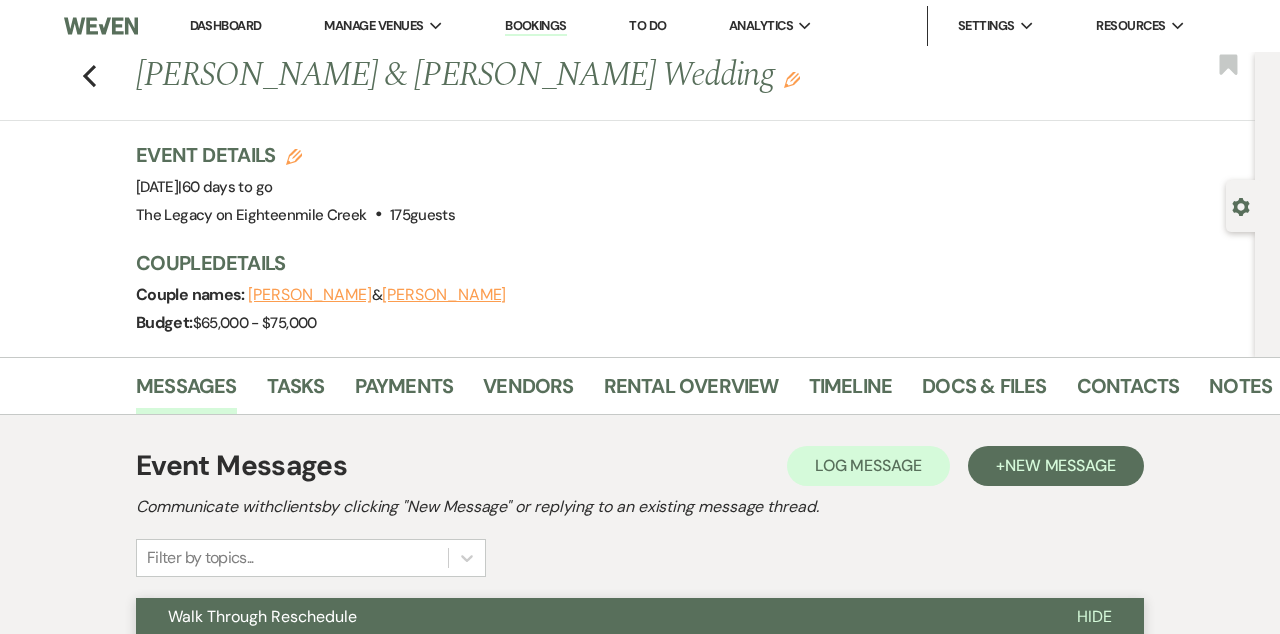 click on "Bookings" at bounding box center [536, 26] 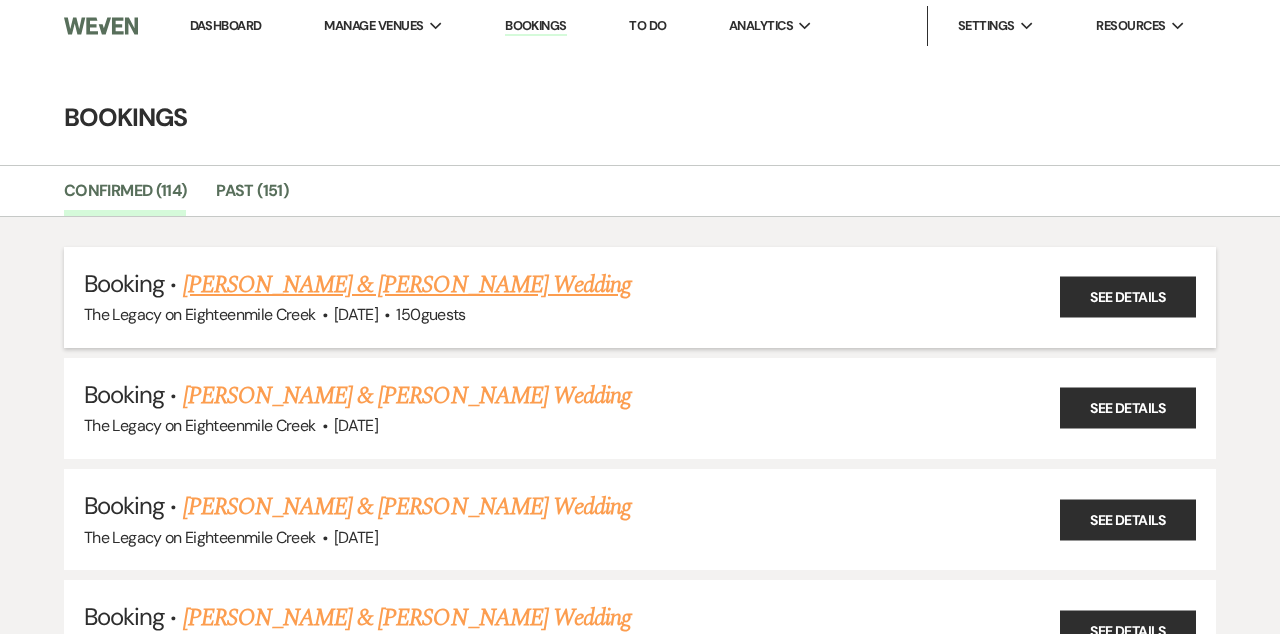 click on "[PERSON_NAME] & [PERSON_NAME] Wedding" at bounding box center [407, 285] 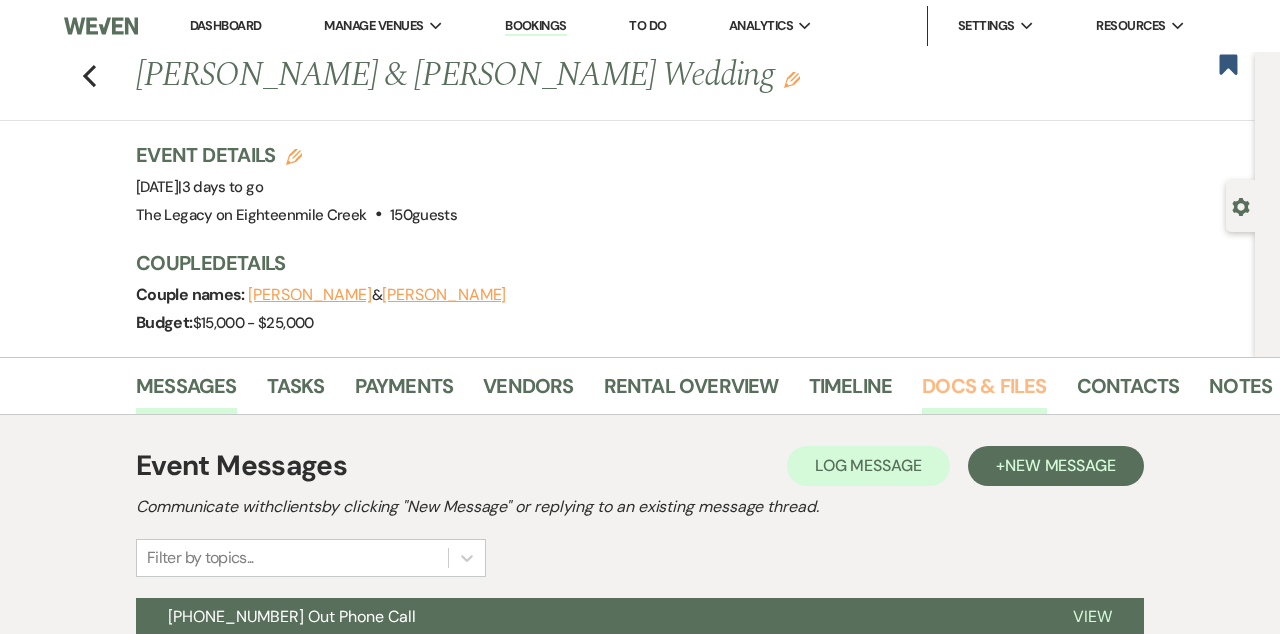 click on "Docs & Files" at bounding box center (984, 392) 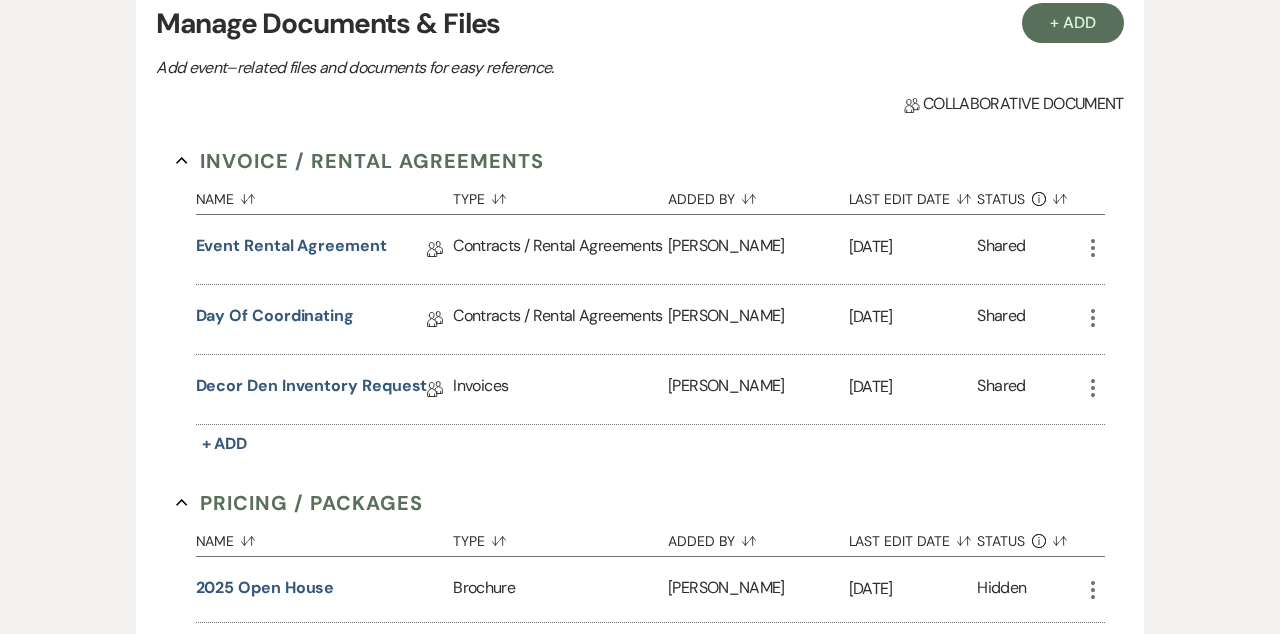scroll, scrollTop: 463, scrollLeft: 0, axis: vertical 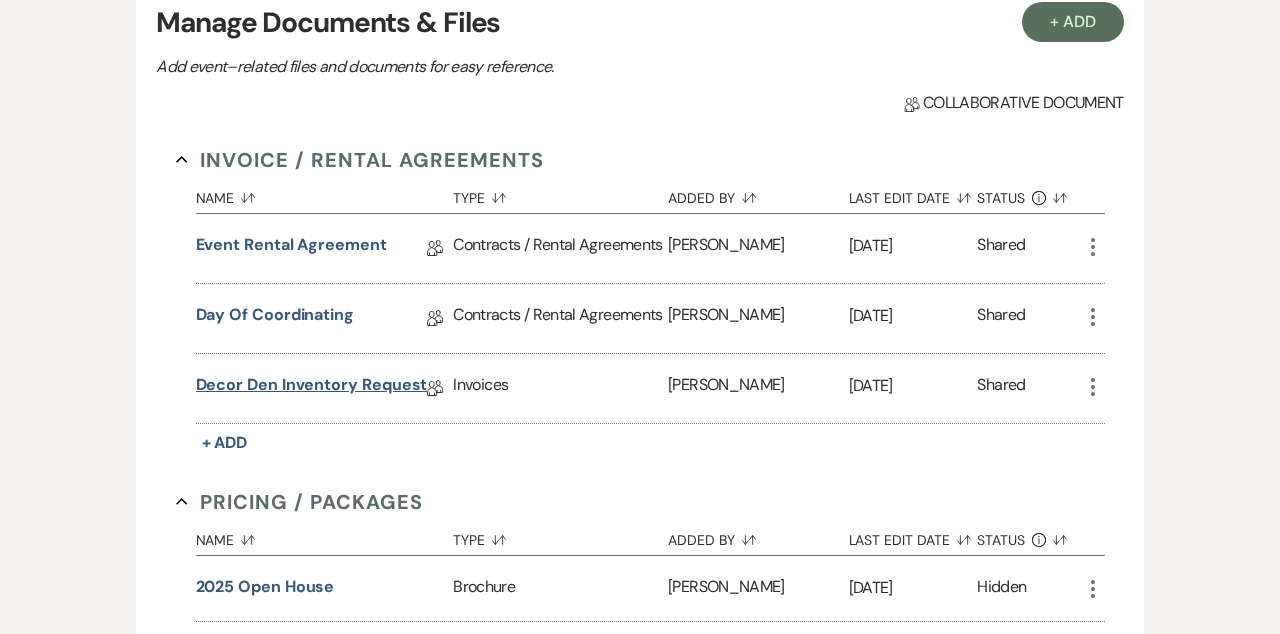 click on "Decor Den Inventory Request" at bounding box center [312, 388] 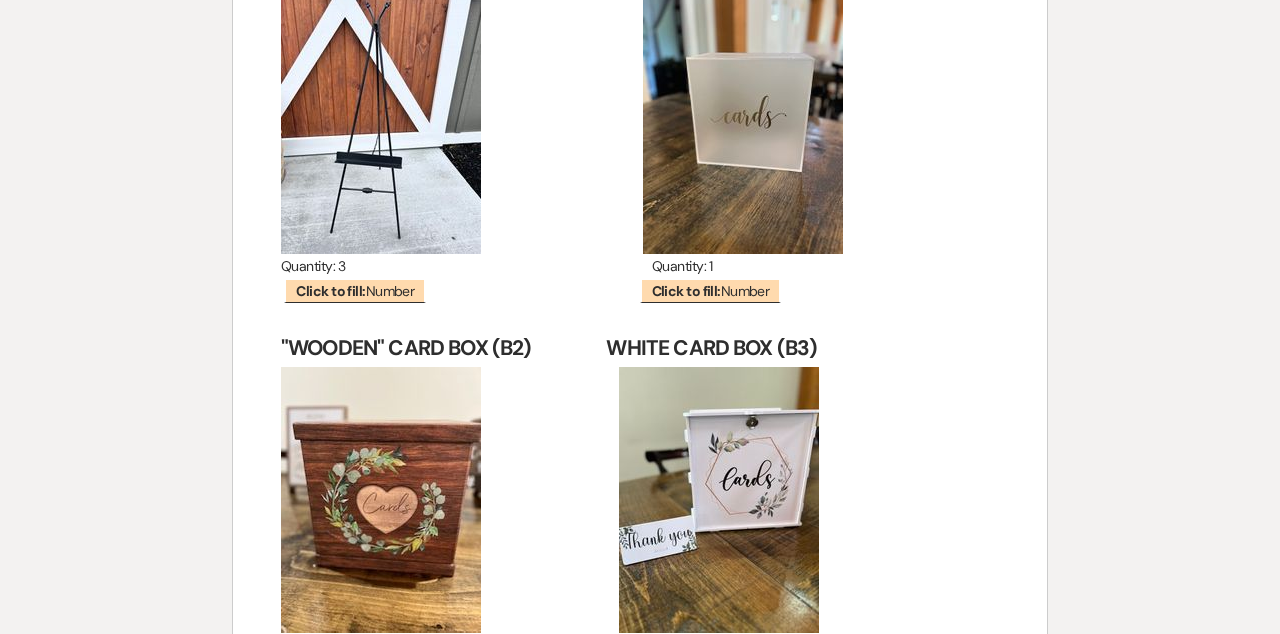 scroll, scrollTop: 28953, scrollLeft: 0, axis: vertical 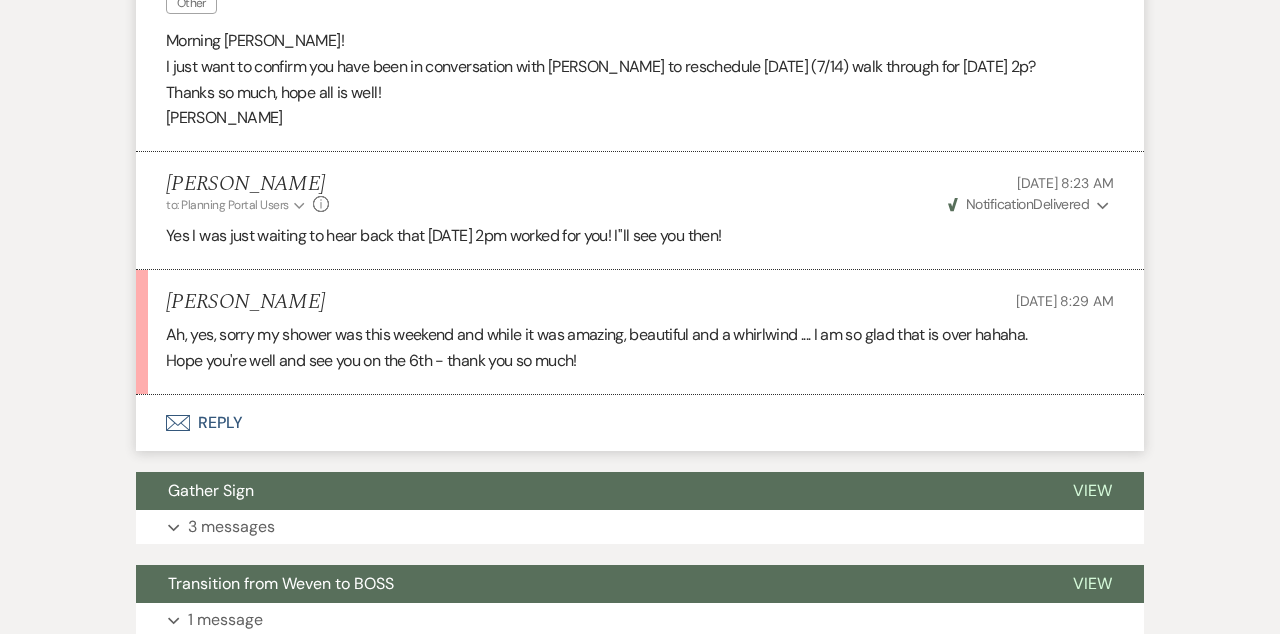click on "Envelope Reply" at bounding box center (640, 423) 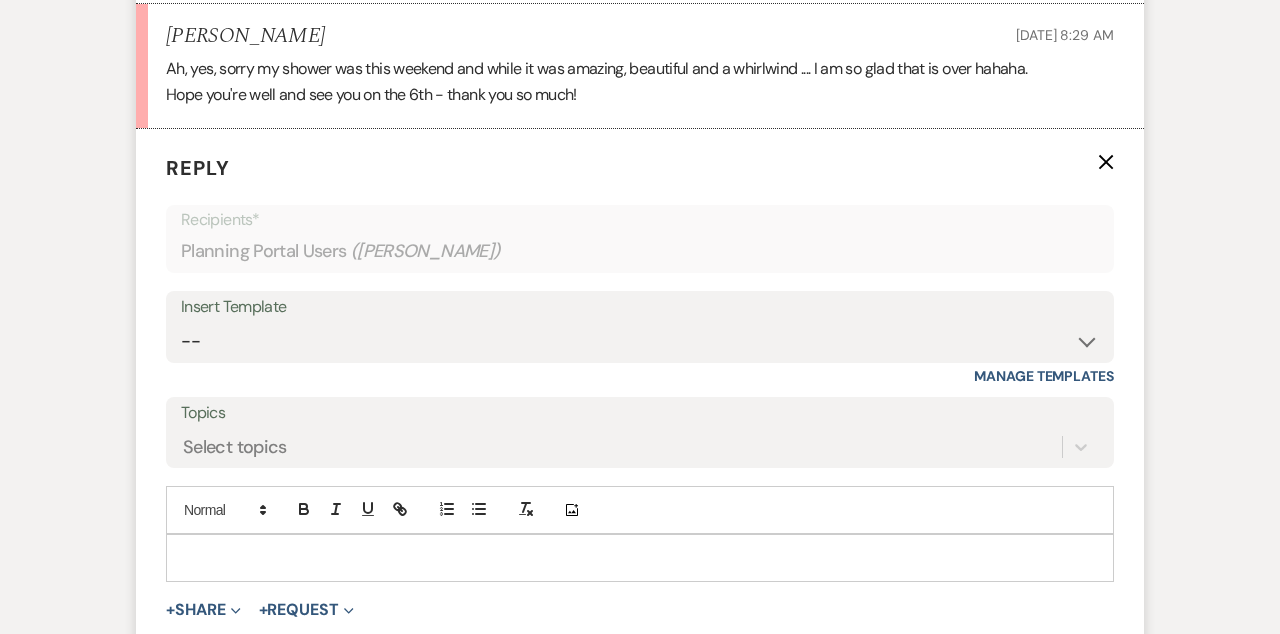 scroll, scrollTop: 991, scrollLeft: 0, axis: vertical 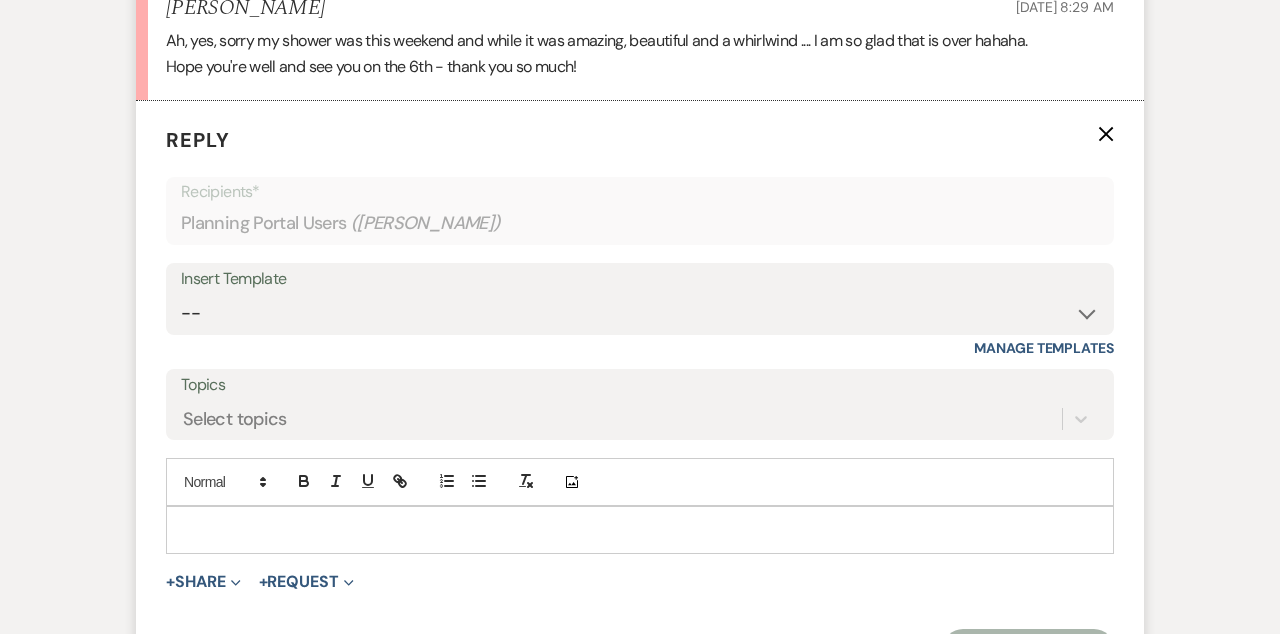 click at bounding box center [640, 530] 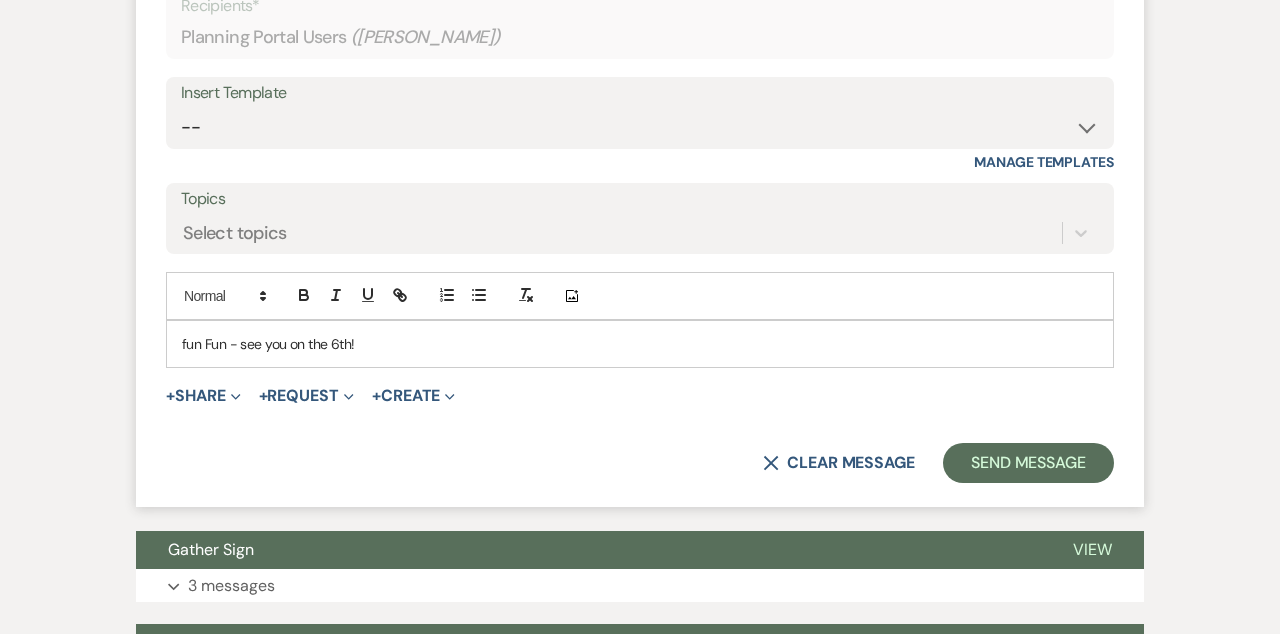 scroll, scrollTop: 1222, scrollLeft: 0, axis: vertical 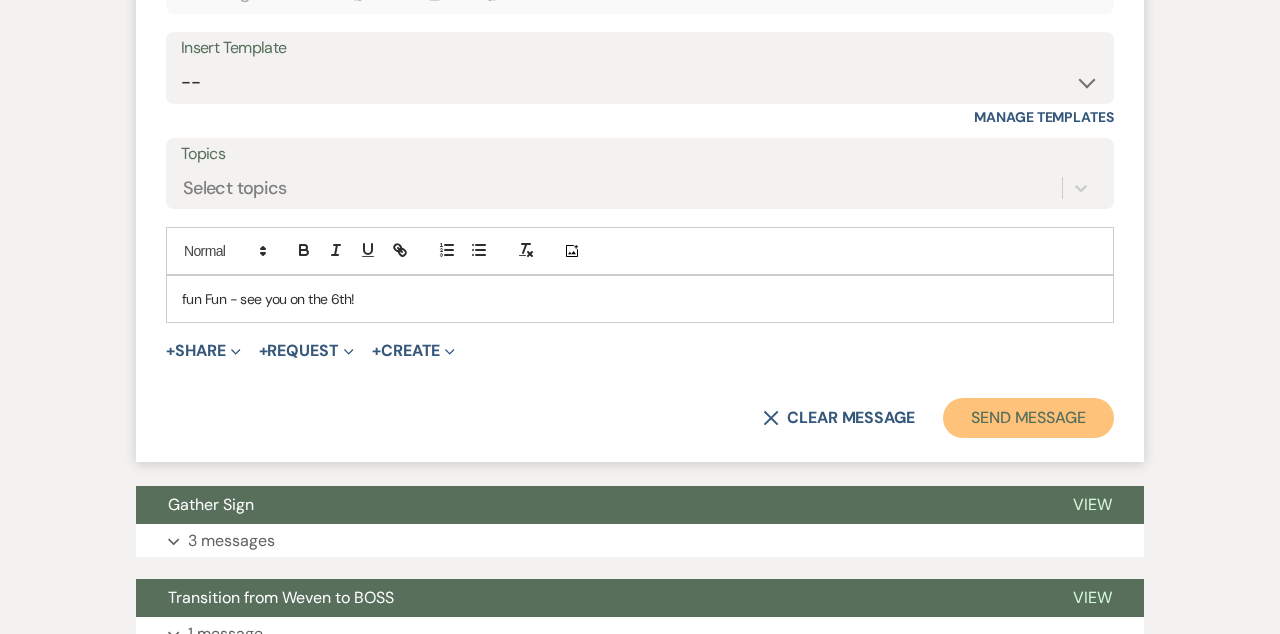 click on "Send Message" at bounding box center (1028, 418) 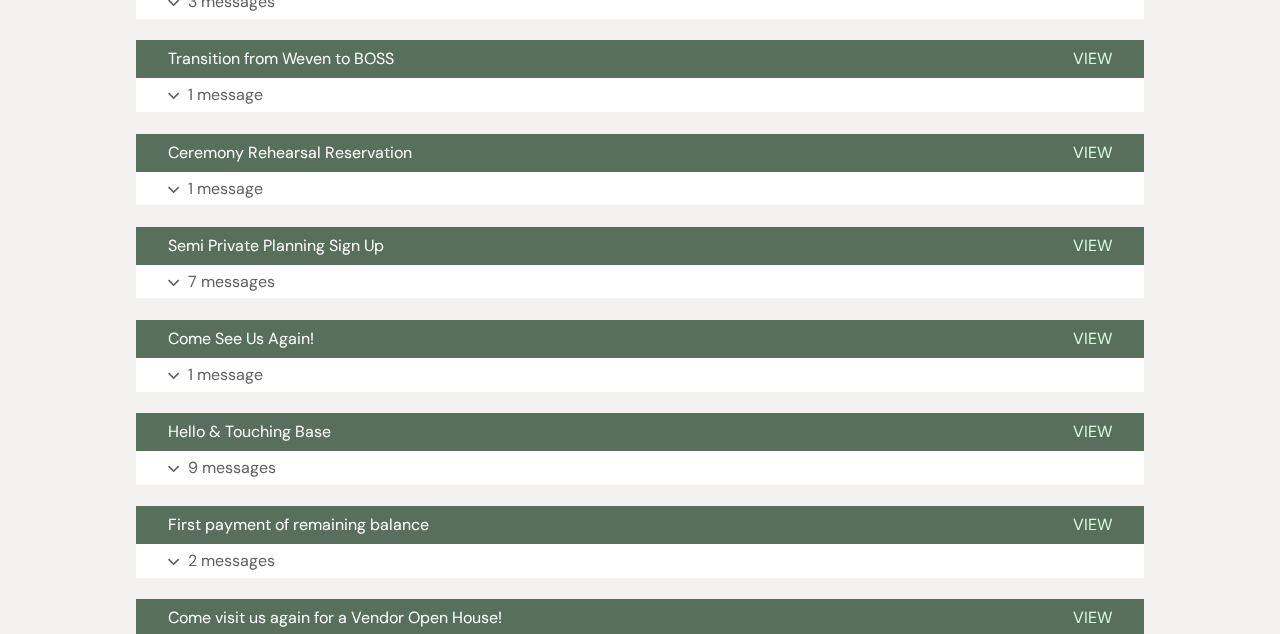 scroll, scrollTop: 0, scrollLeft: 0, axis: both 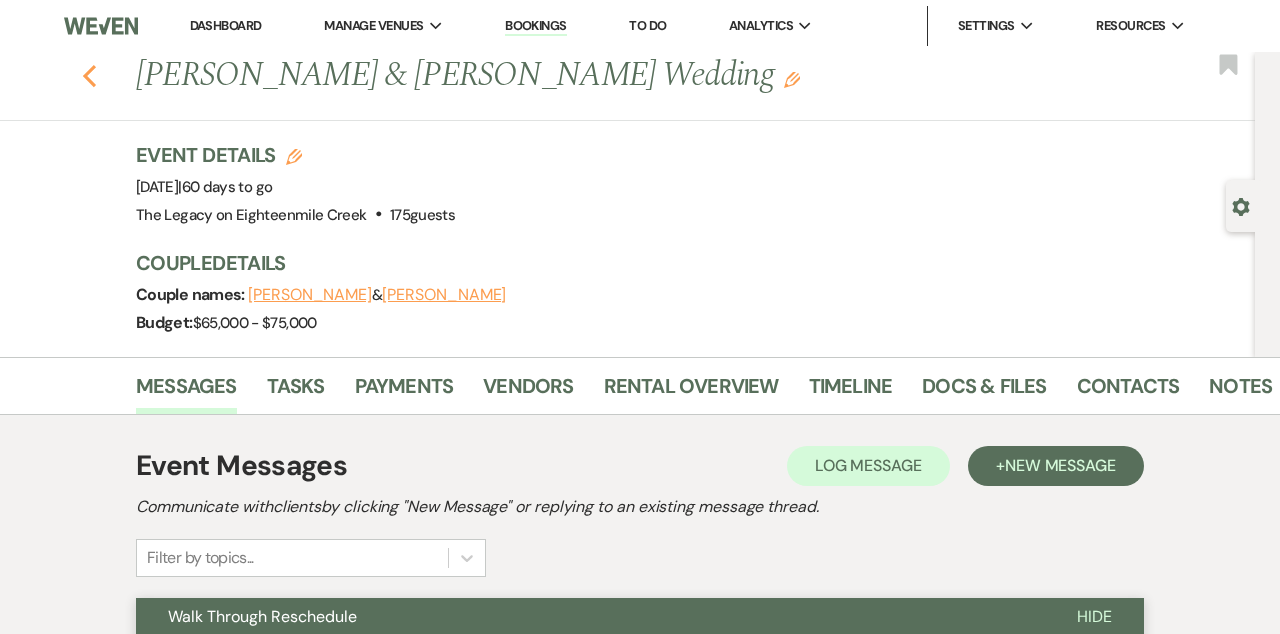 click on "Previous" 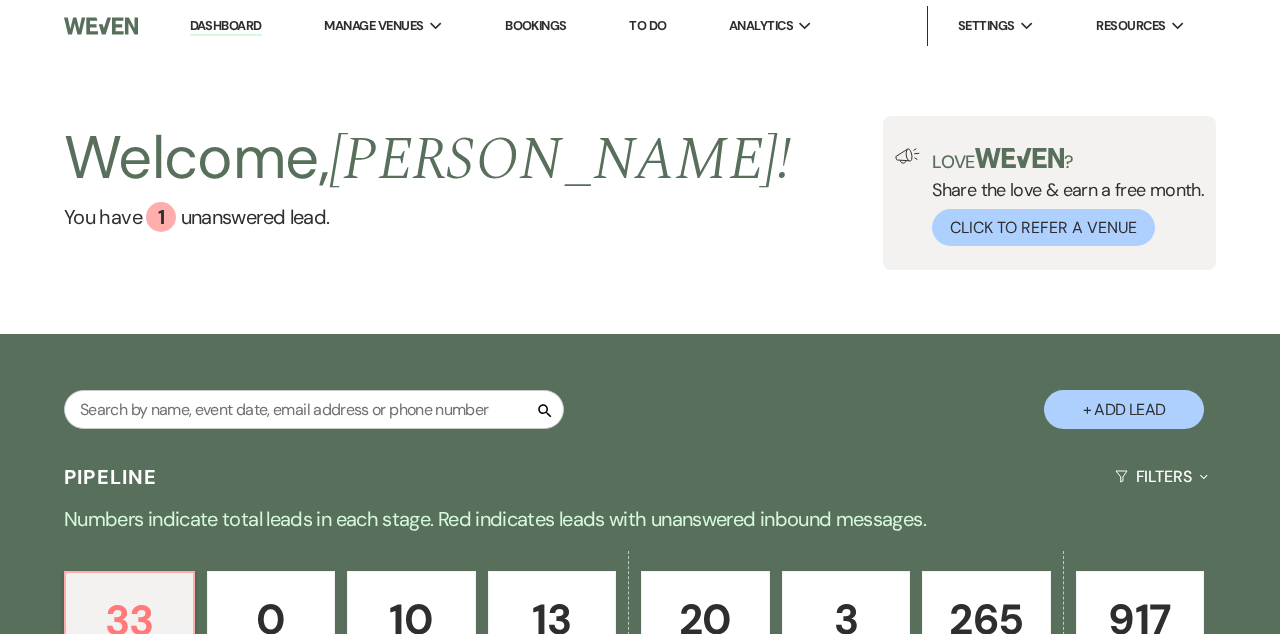 scroll, scrollTop: 0, scrollLeft: 0, axis: both 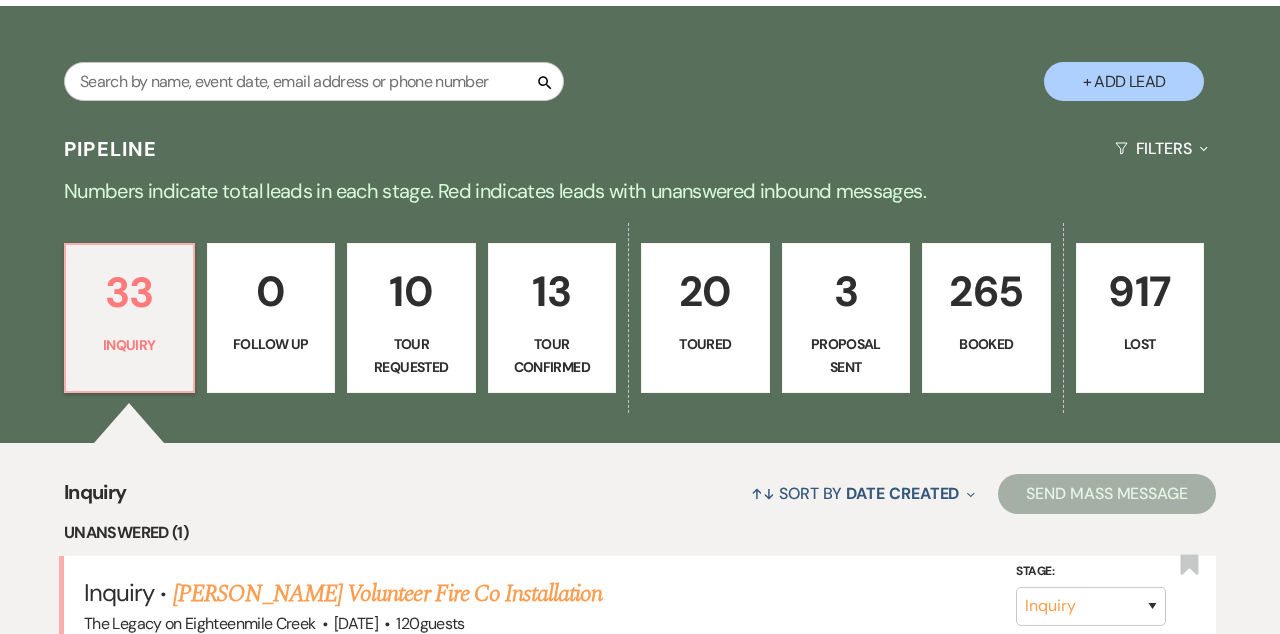 click on "10" at bounding box center [411, 291] 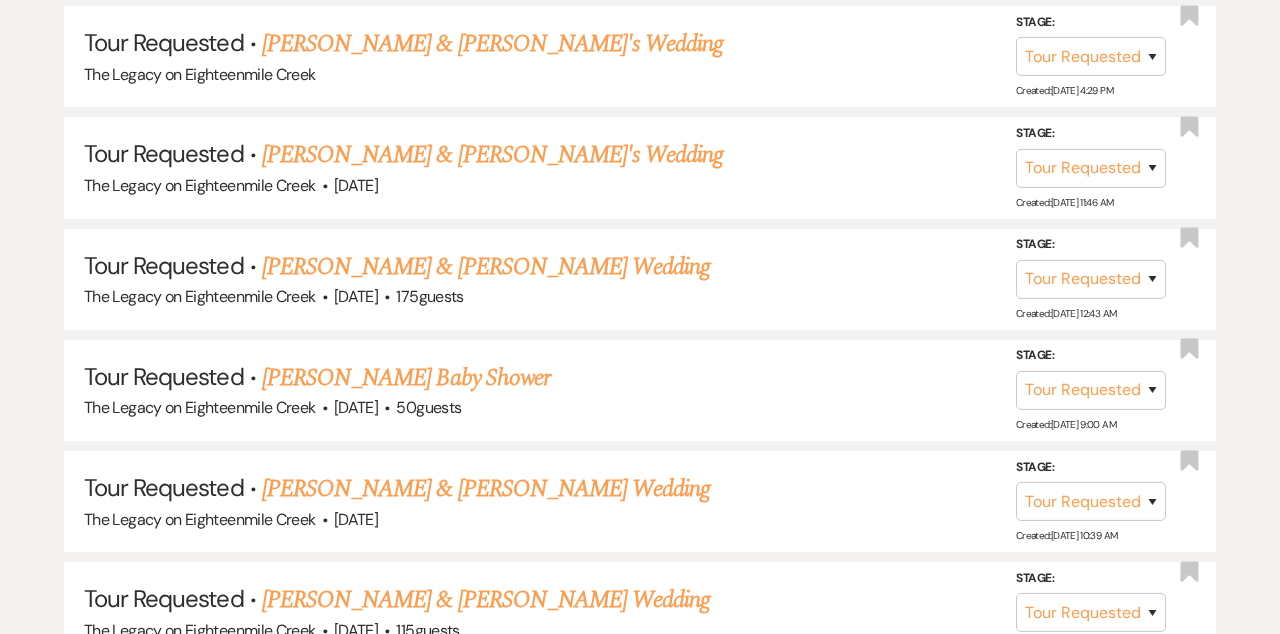 scroll, scrollTop: 1233, scrollLeft: 0, axis: vertical 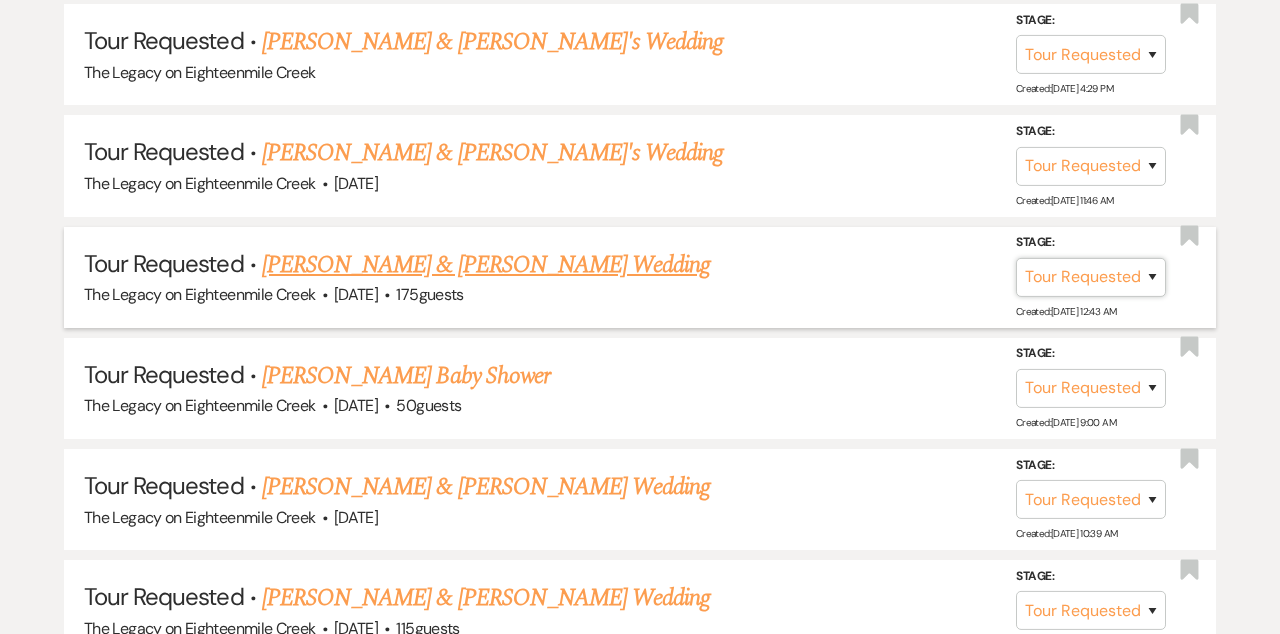 click on "Inquiry Follow Up Tour Requested Tour Confirmed Toured Proposal Sent Booked Lost" at bounding box center (1091, 277) 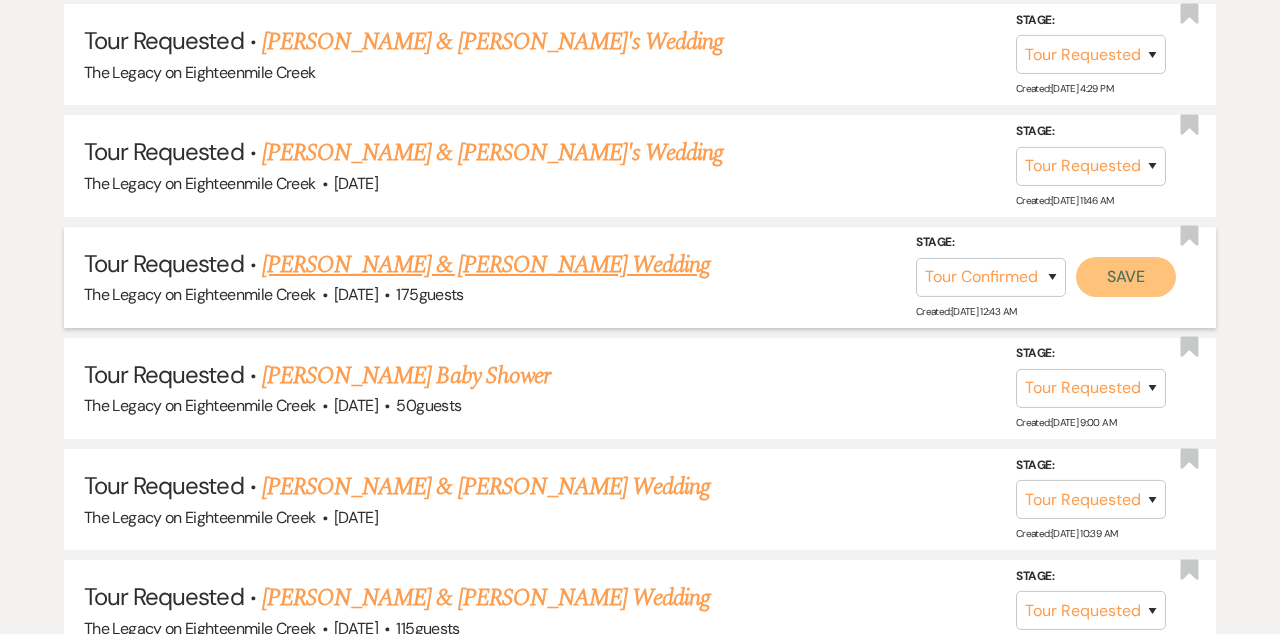 click on "Save" at bounding box center [1126, 277] 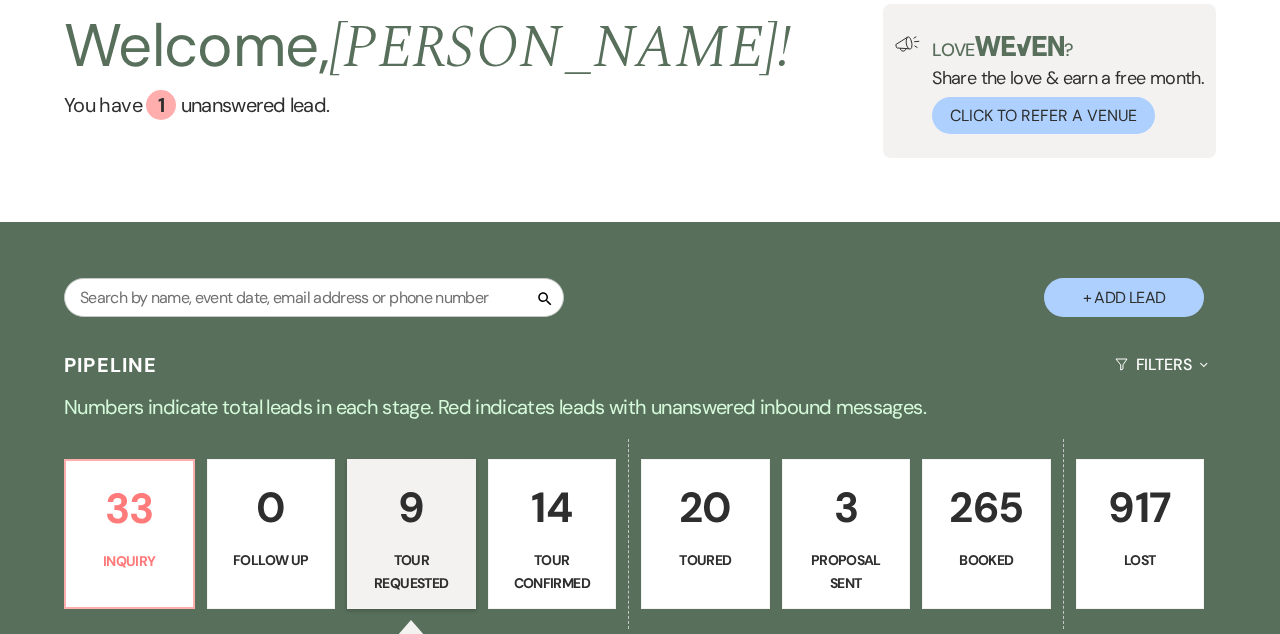 scroll, scrollTop: 115, scrollLeft: 0, axis: vertical 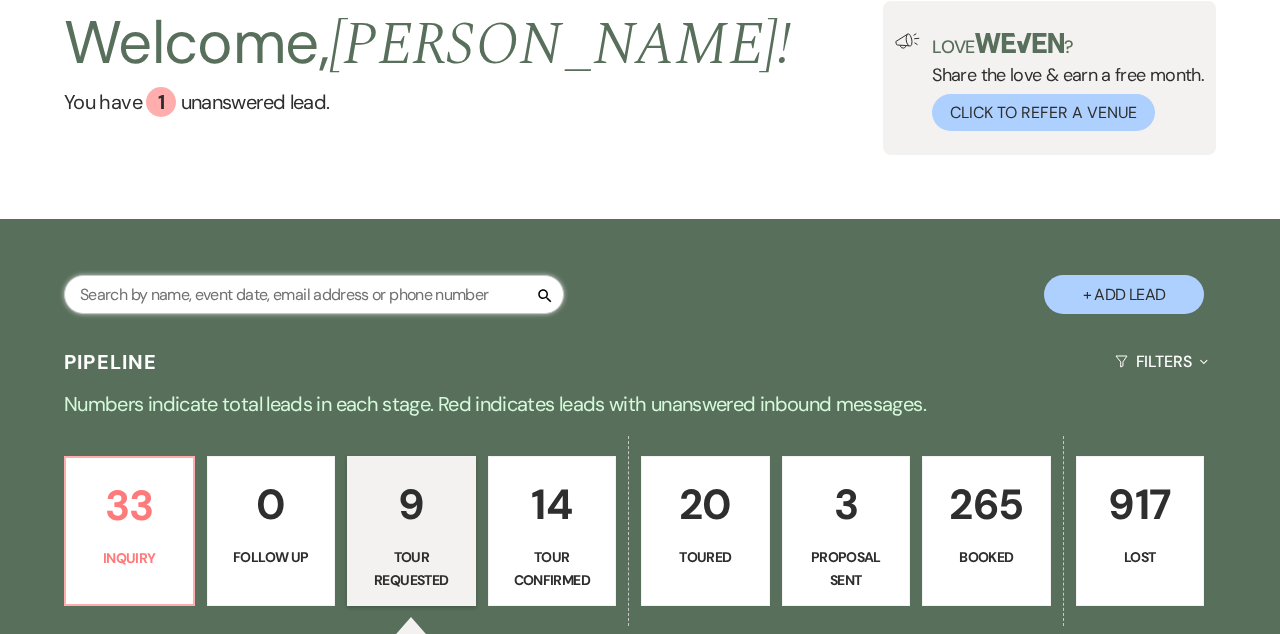 click at bounding box center [314, 294] 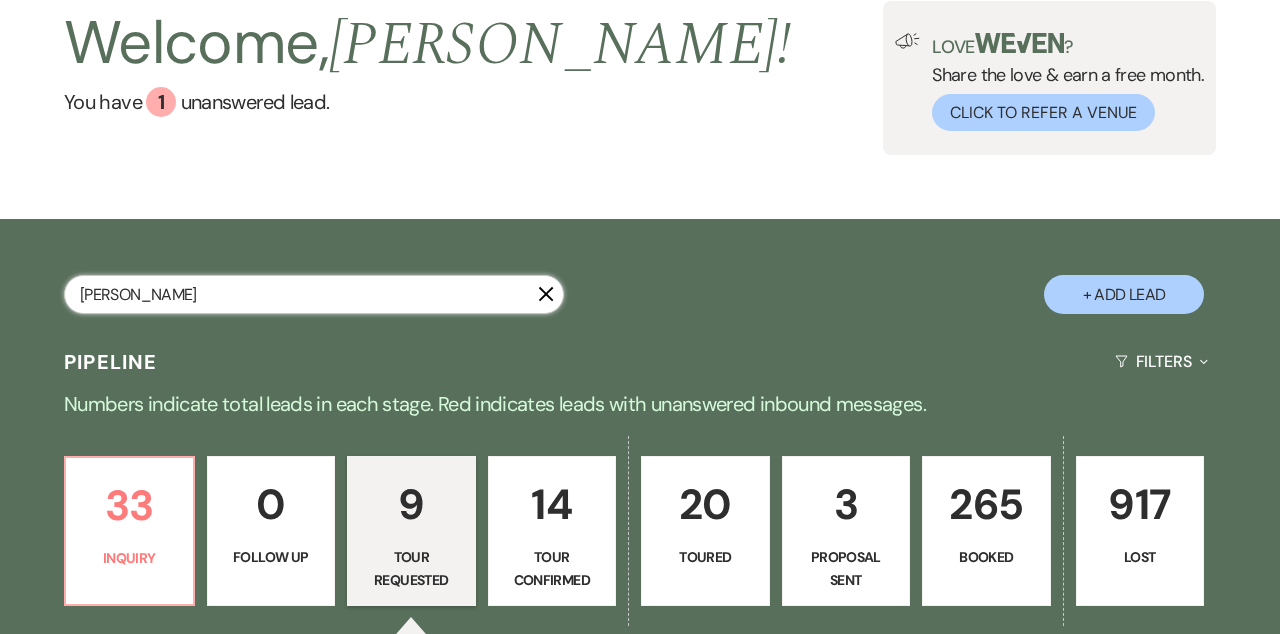 type on "elizabeth" 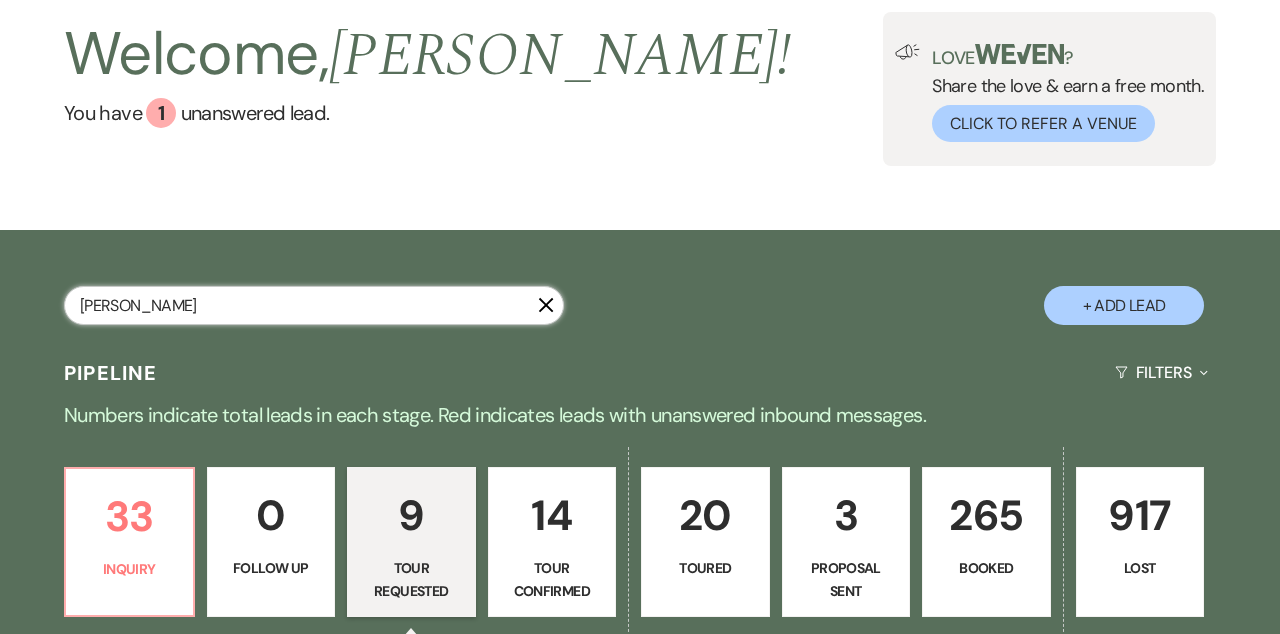 select on "4" 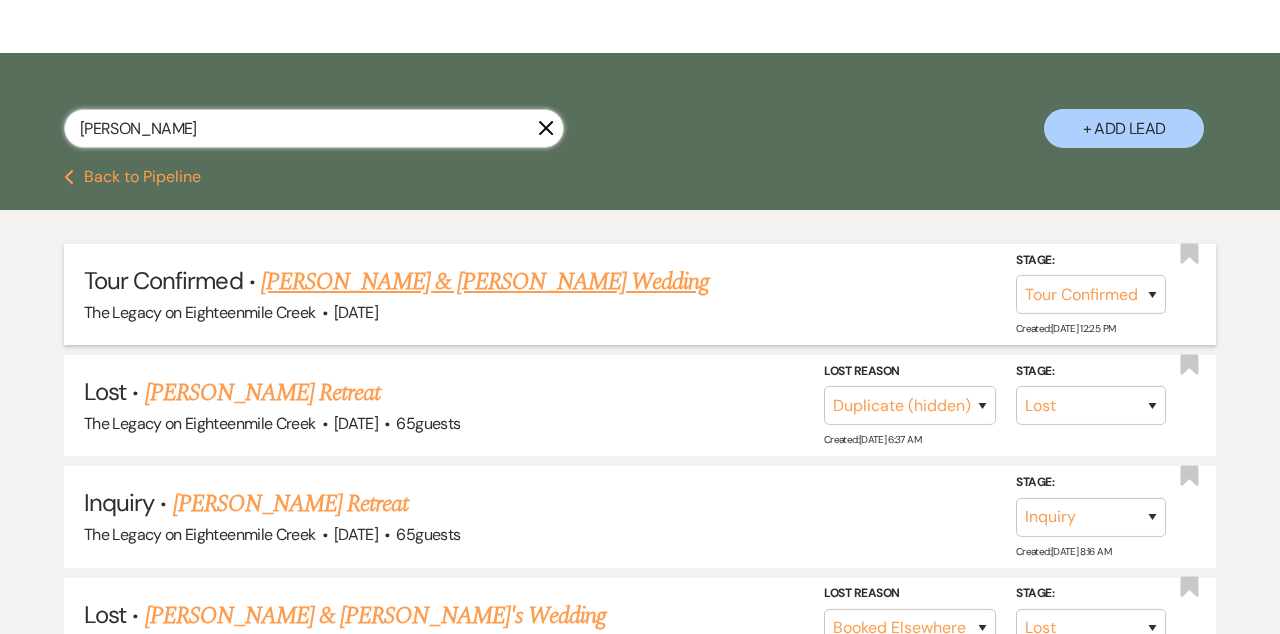 scroll, scrollTop: 0, scrollLeft: 0, axis: both 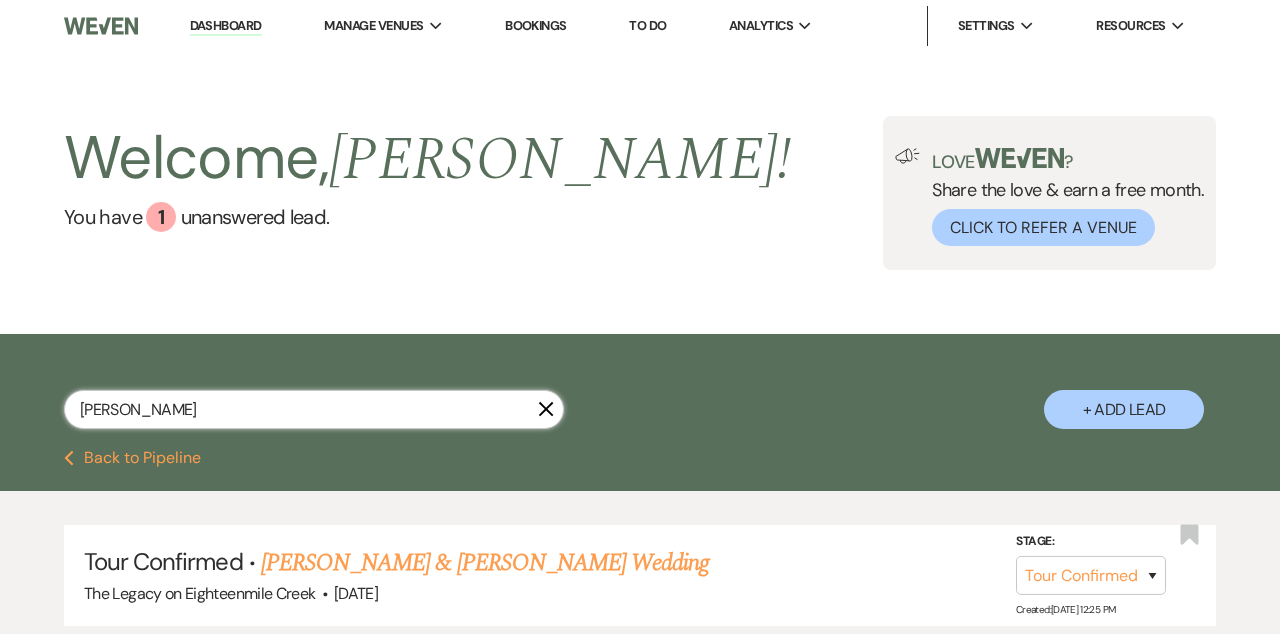 type on "elizabeth" 